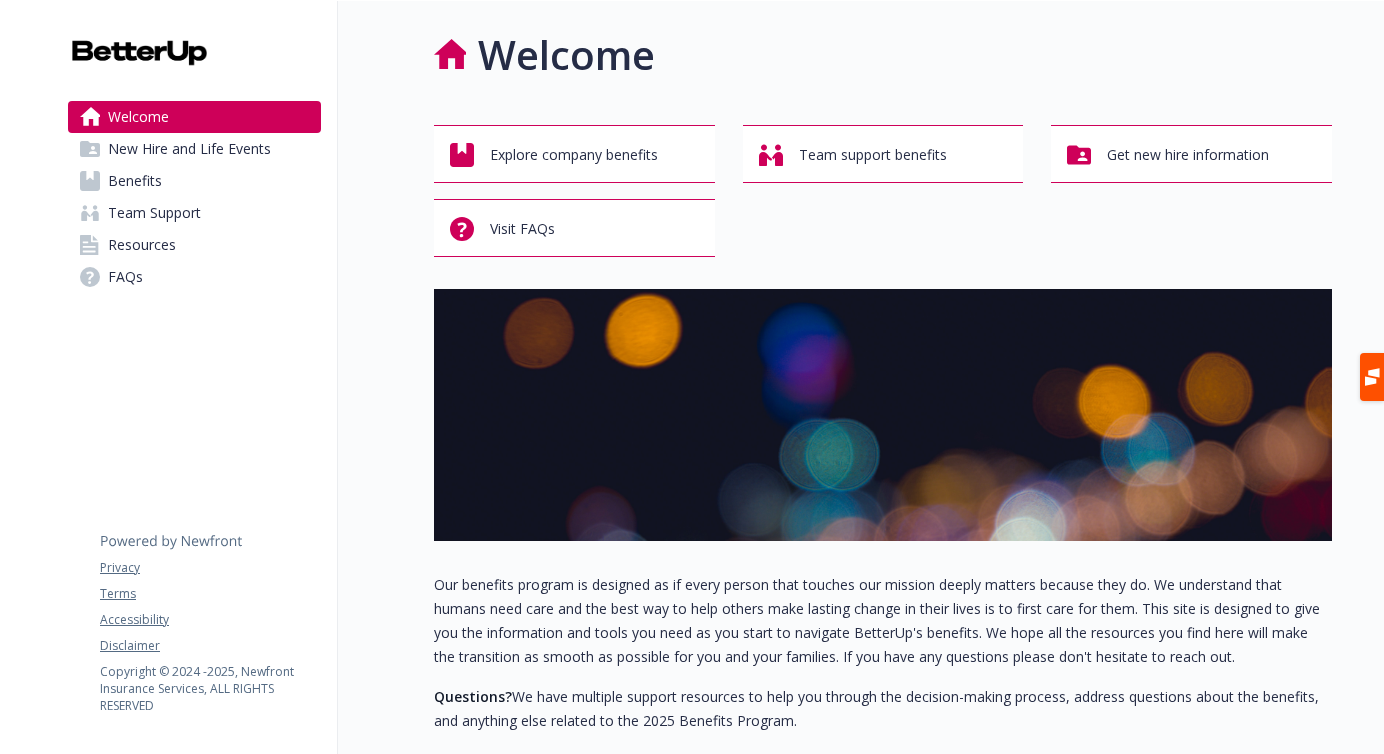 scroll, scrollTop: 0, scrollLeft: 0, axis: both 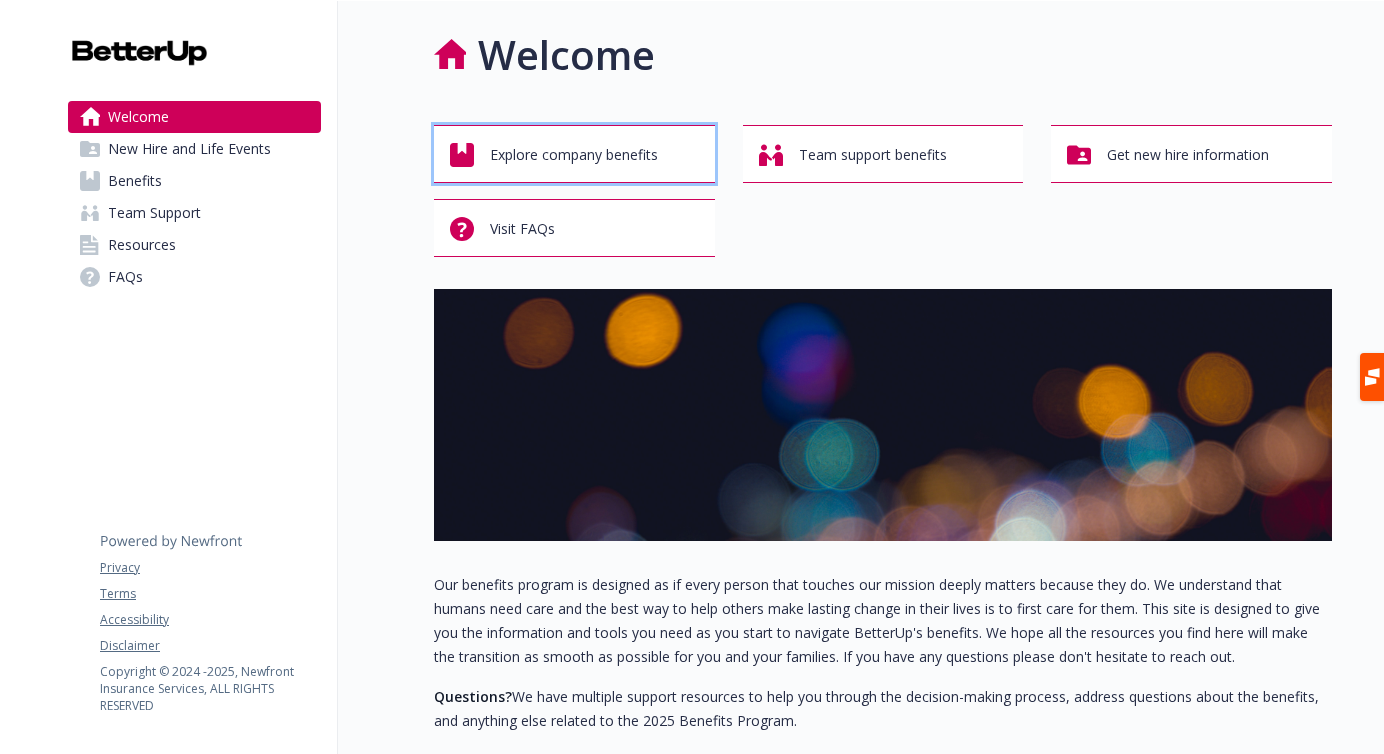 click on "Explore company benefits" at bounding box center (574, 155) 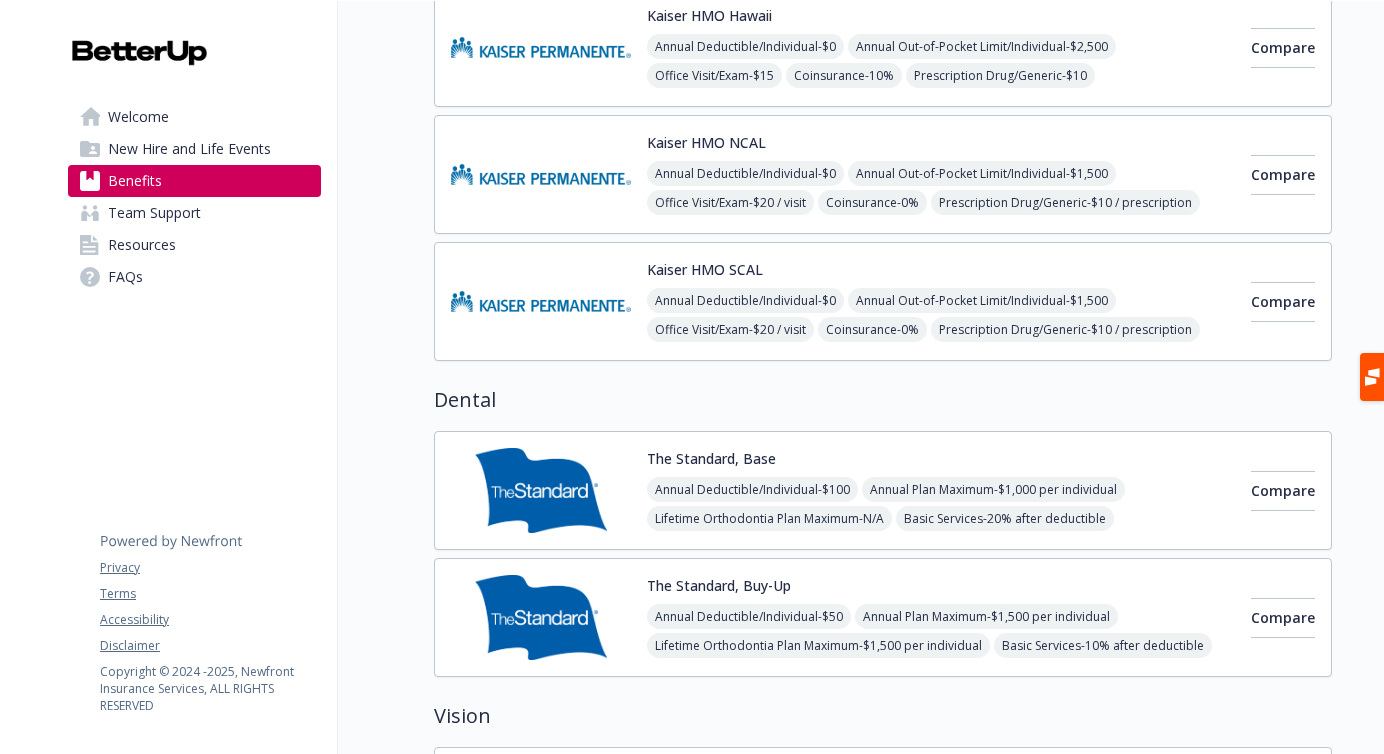 scroll, scrollTop: 784, scrollLeft: 0, axis: vertical 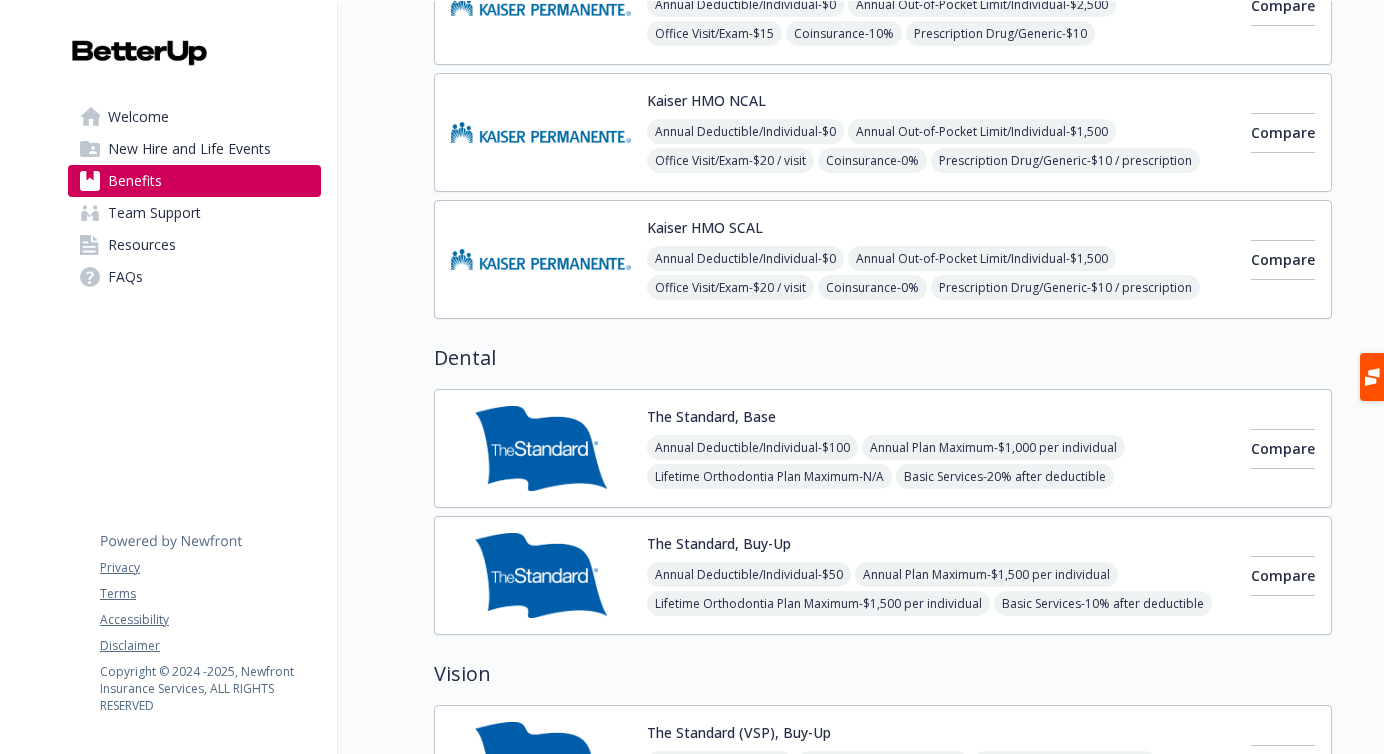 click on "Annual Deductible/Individual  -  $100 Annual Plan Maximum  -  $1,000 per individual Lifetime Orthodontia Plan Maximum  -  N/A Basic Services  -  20% after deductible Major Services  -  50% after deductible Orthodontia Services  -  N/A" at bounding box center [941, 476] 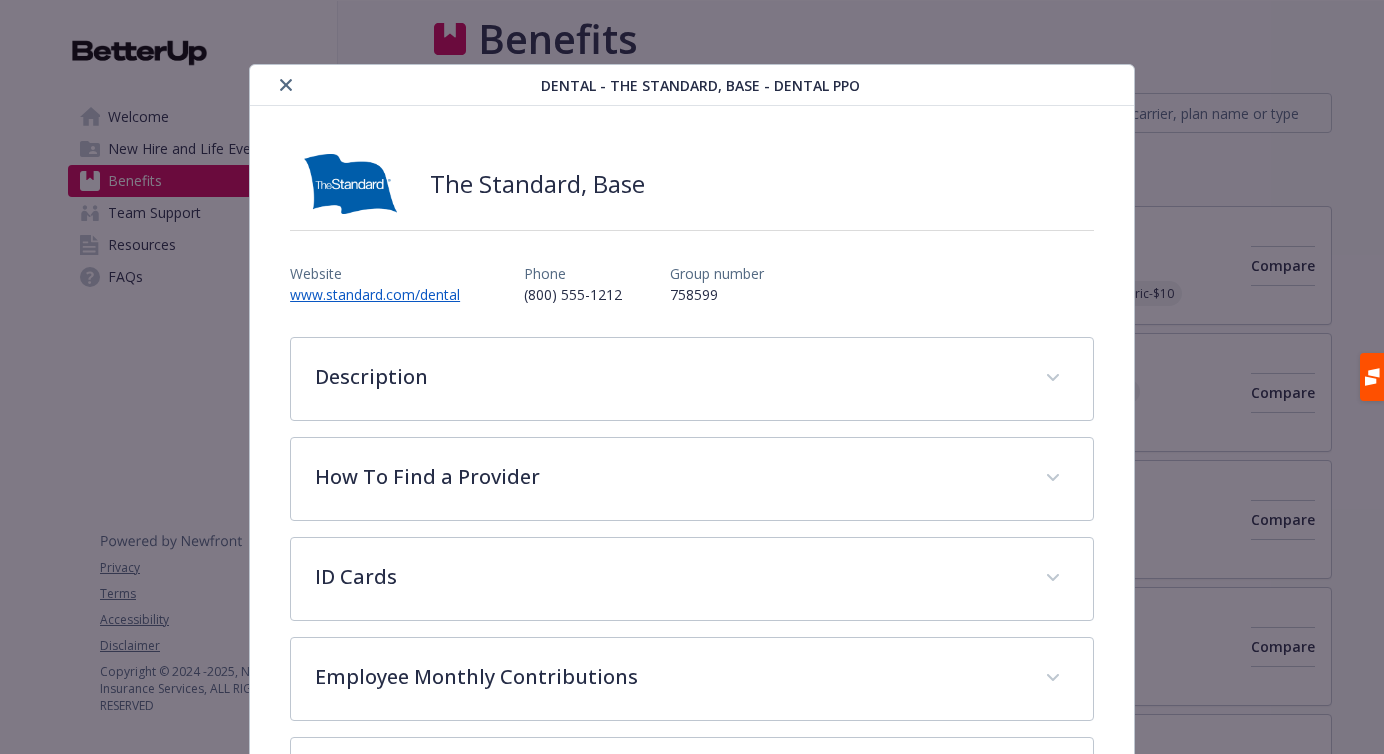 scroll, scrollTop: 784, scrollLeft: 0, axis: vertical 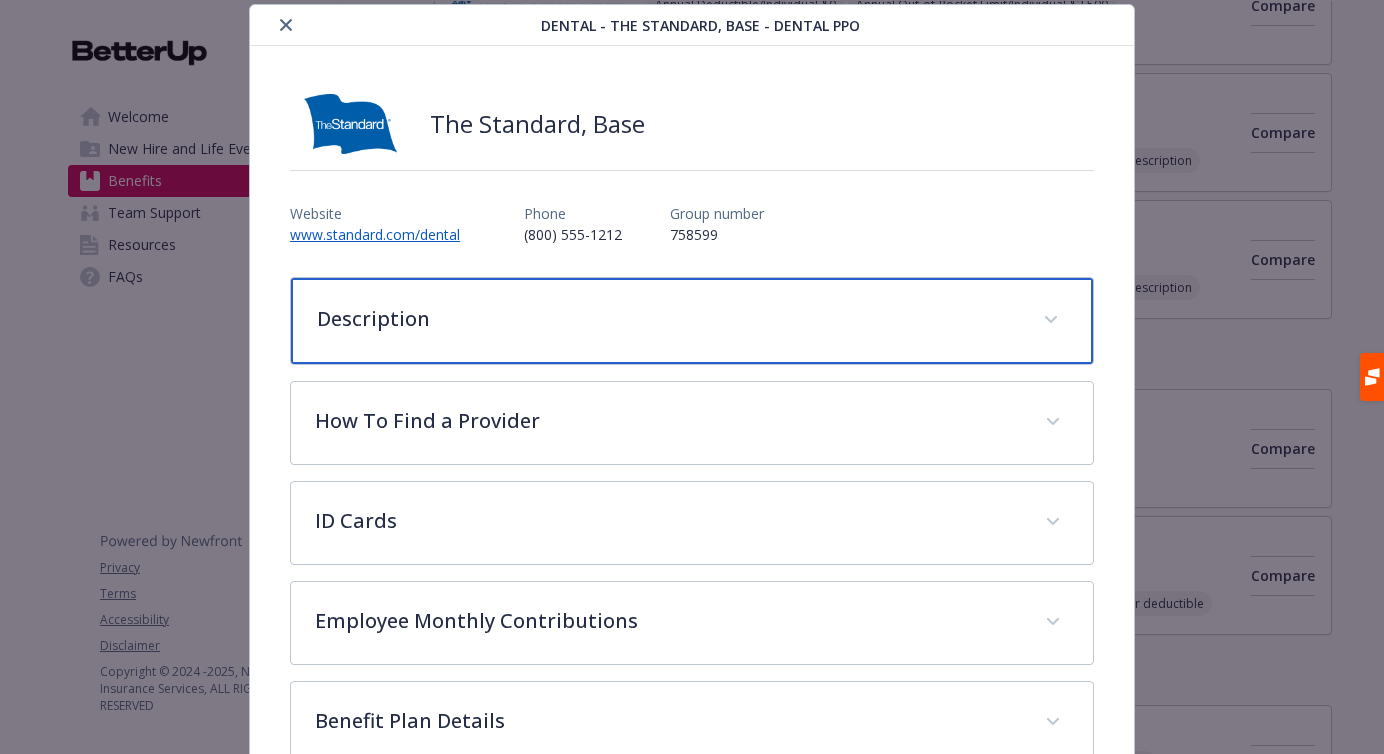 click on "Description" at bounding box center [692, 321] 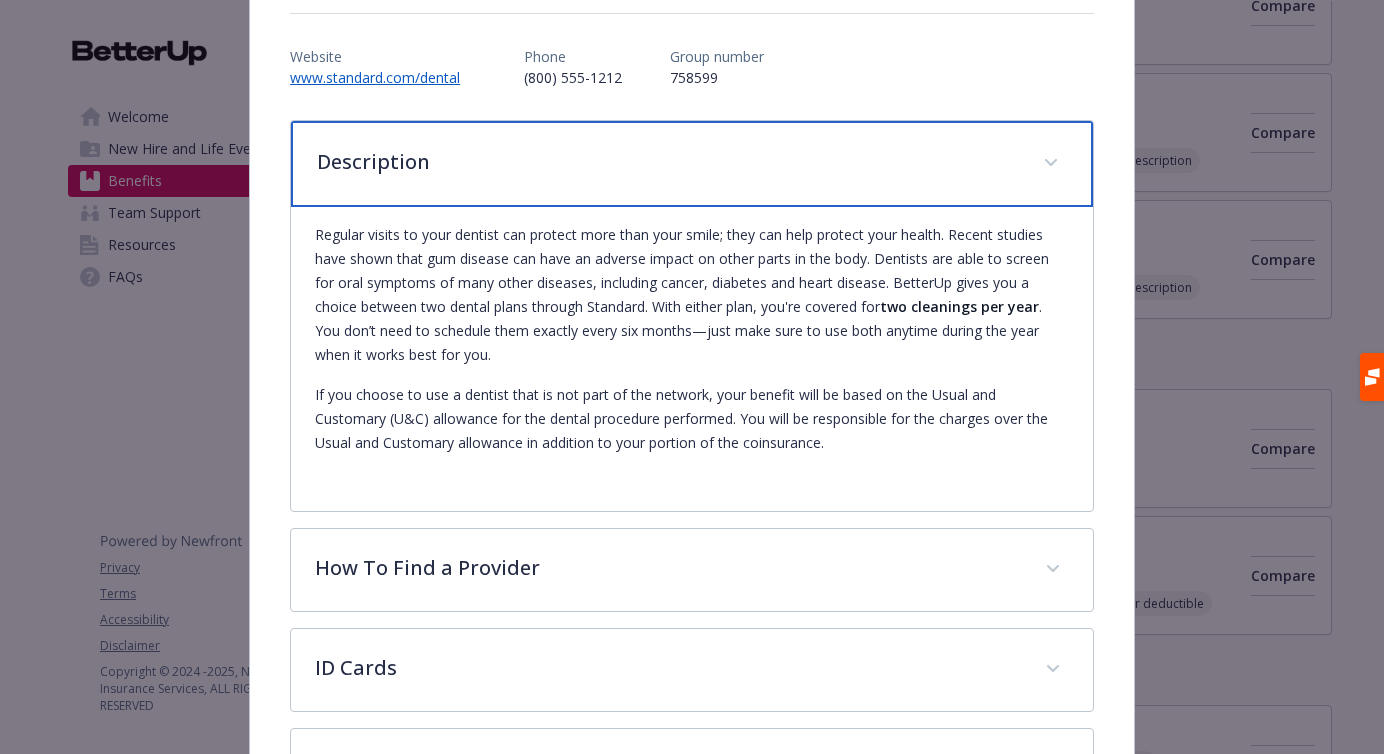scroll, scrollTop: 218, scrollLeft: 0, axis: vertical 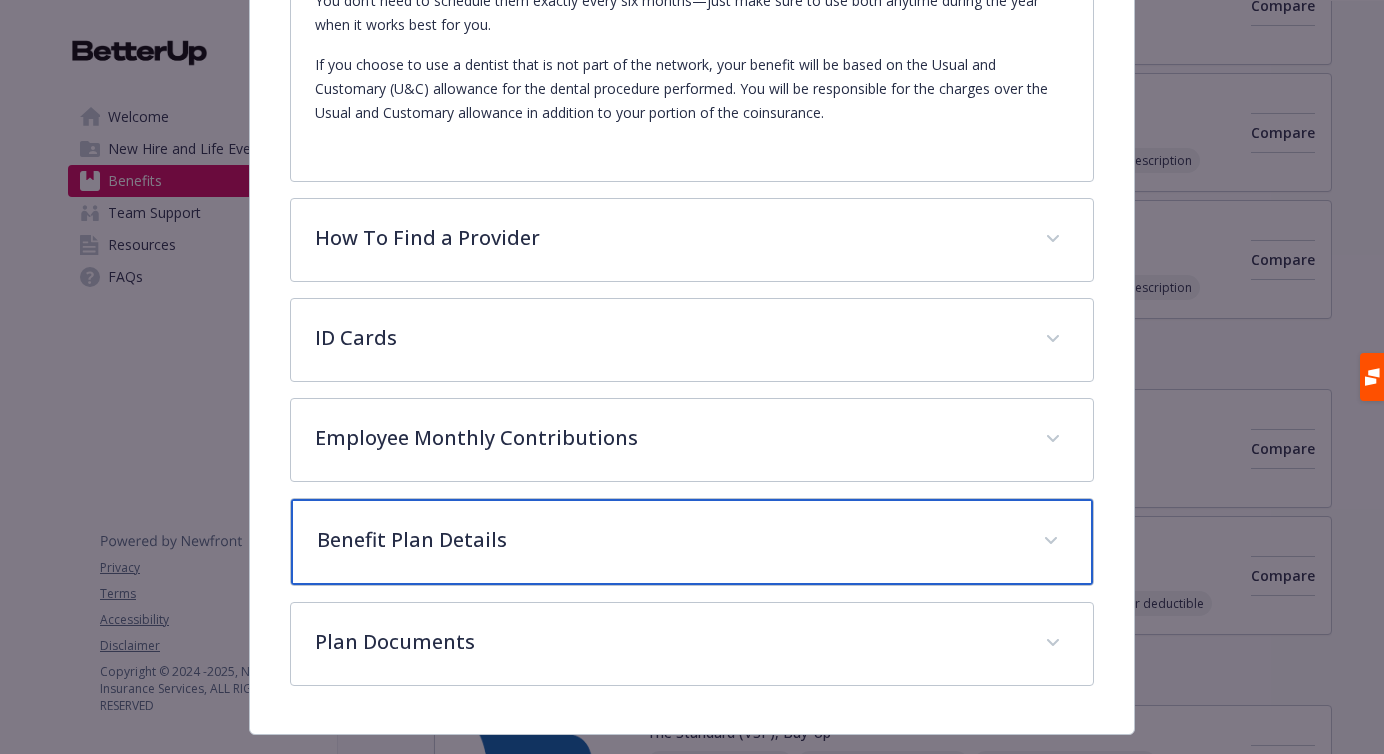 click on "Benefit Plan Details" at bounding box center [692, 542] 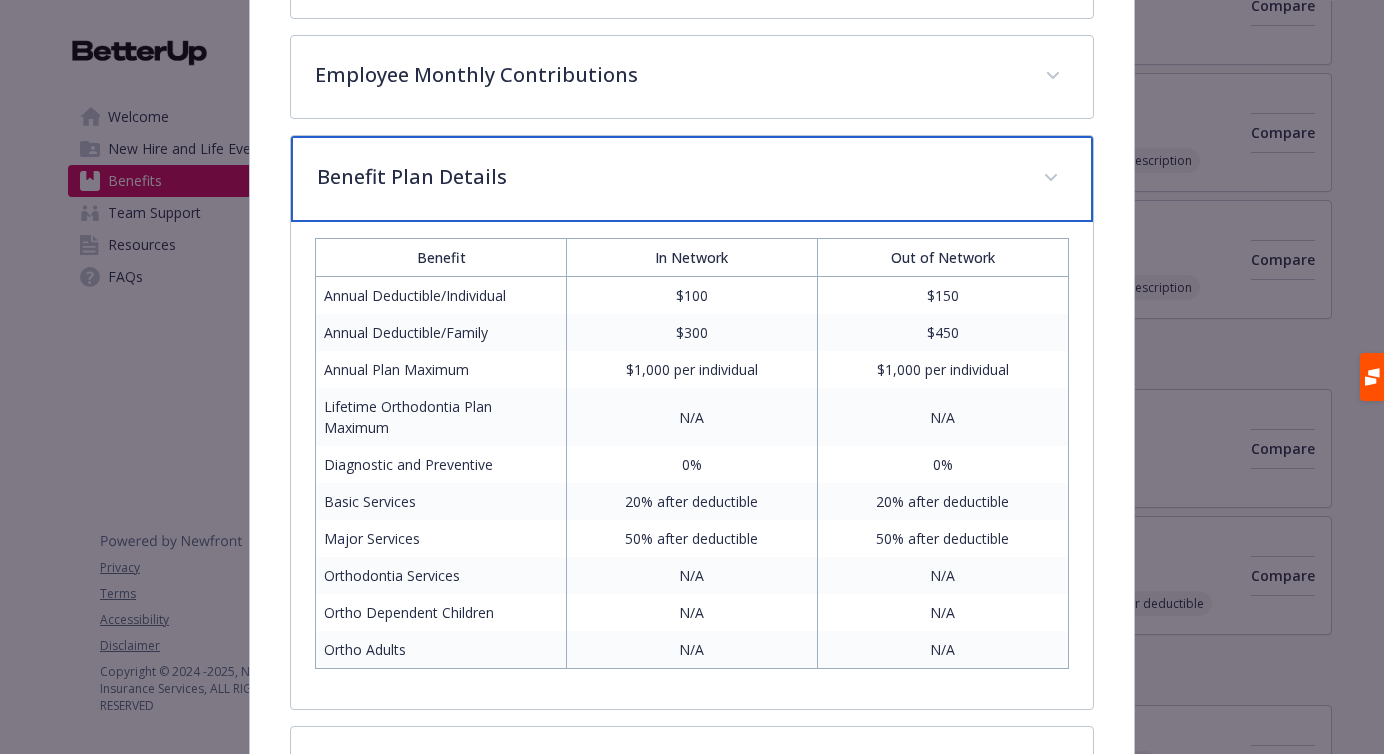 scroll, scrollTop: 1075, scrollLeft: 0, axis: vertical 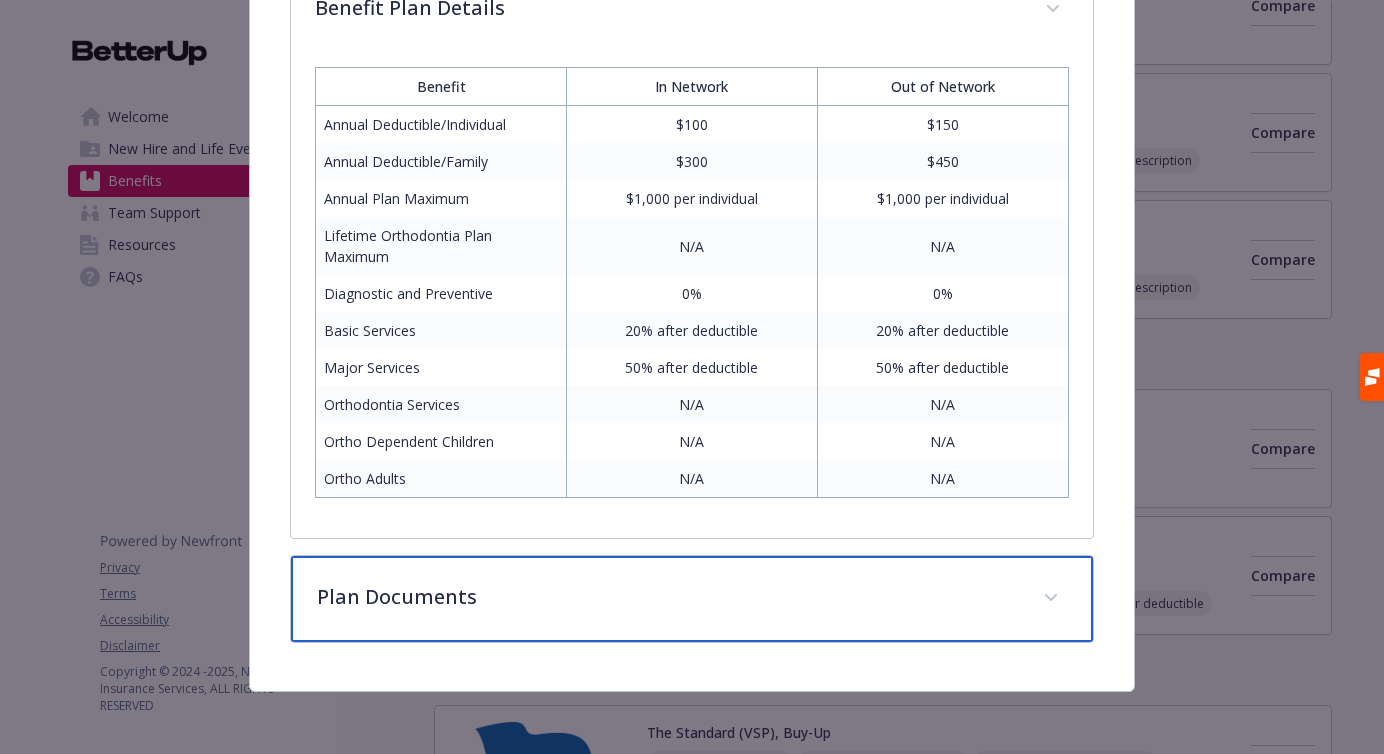 click on "Plan Documents" at bounding box center [668, 597] 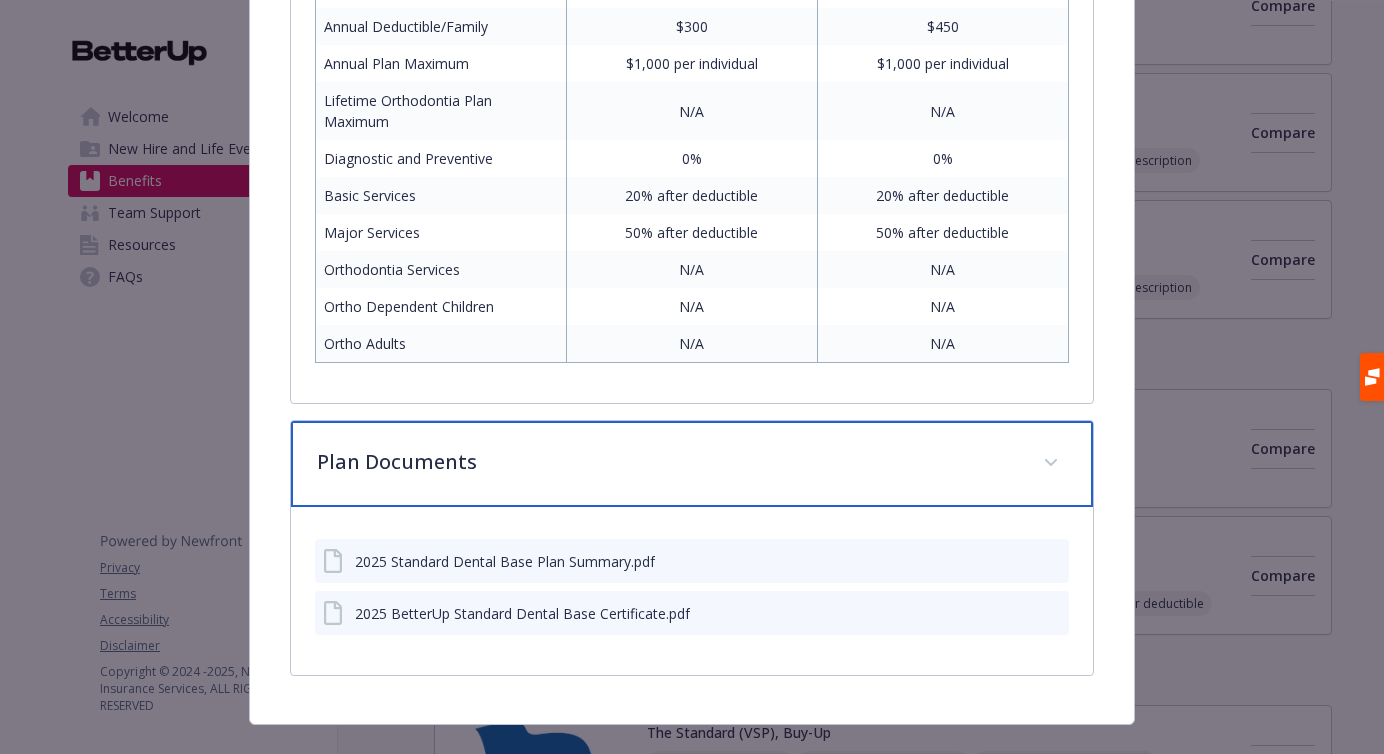 scroll, scrollTop: 1243, scrollLeft: 0, axis: vertical 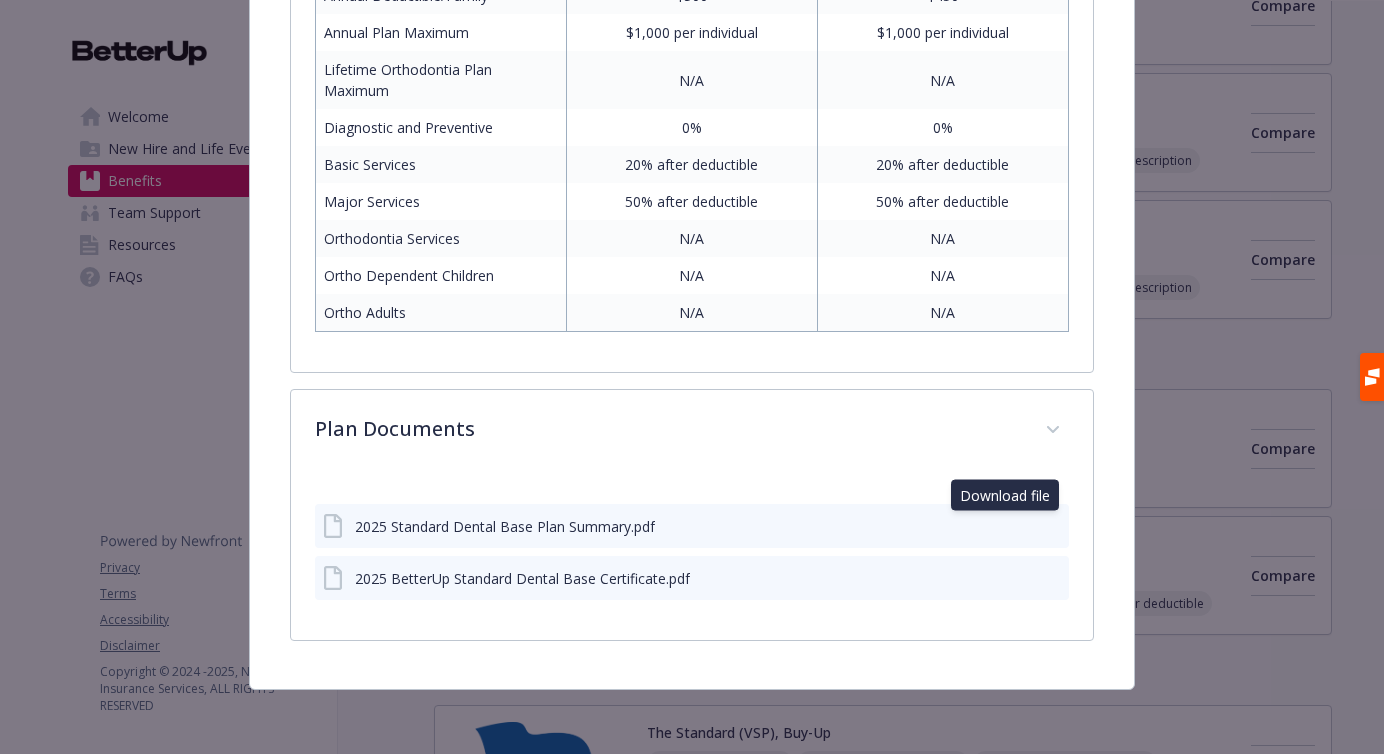 click 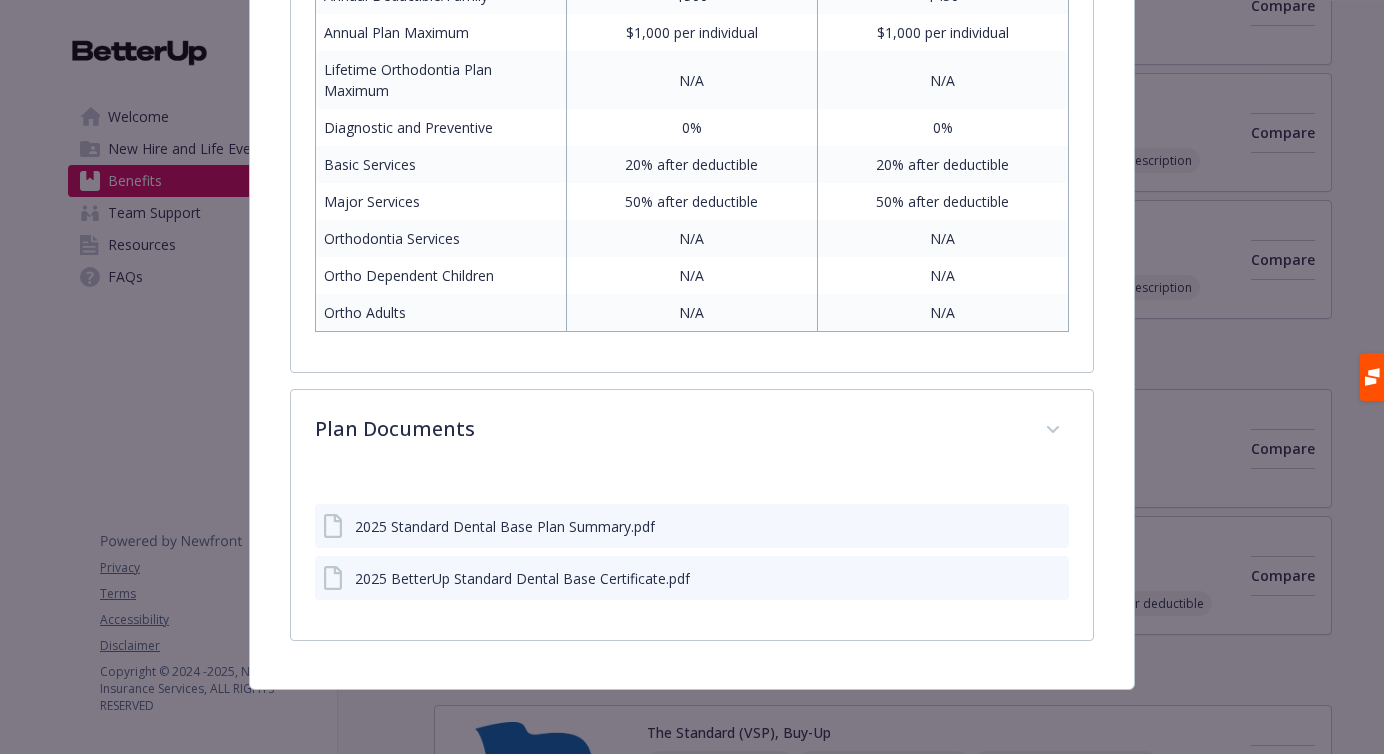 click 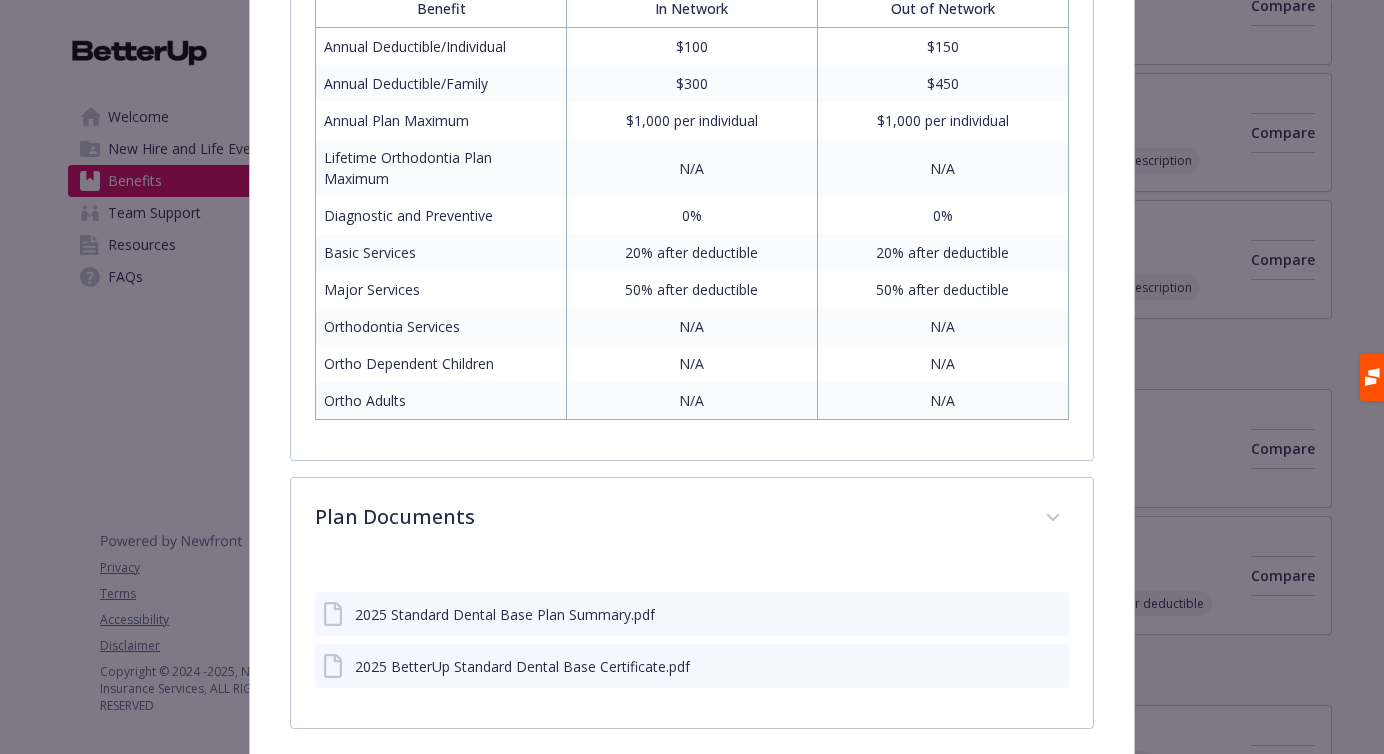 scroll, scrollTop: 1141, scrollLeft: 0, axis: vertical 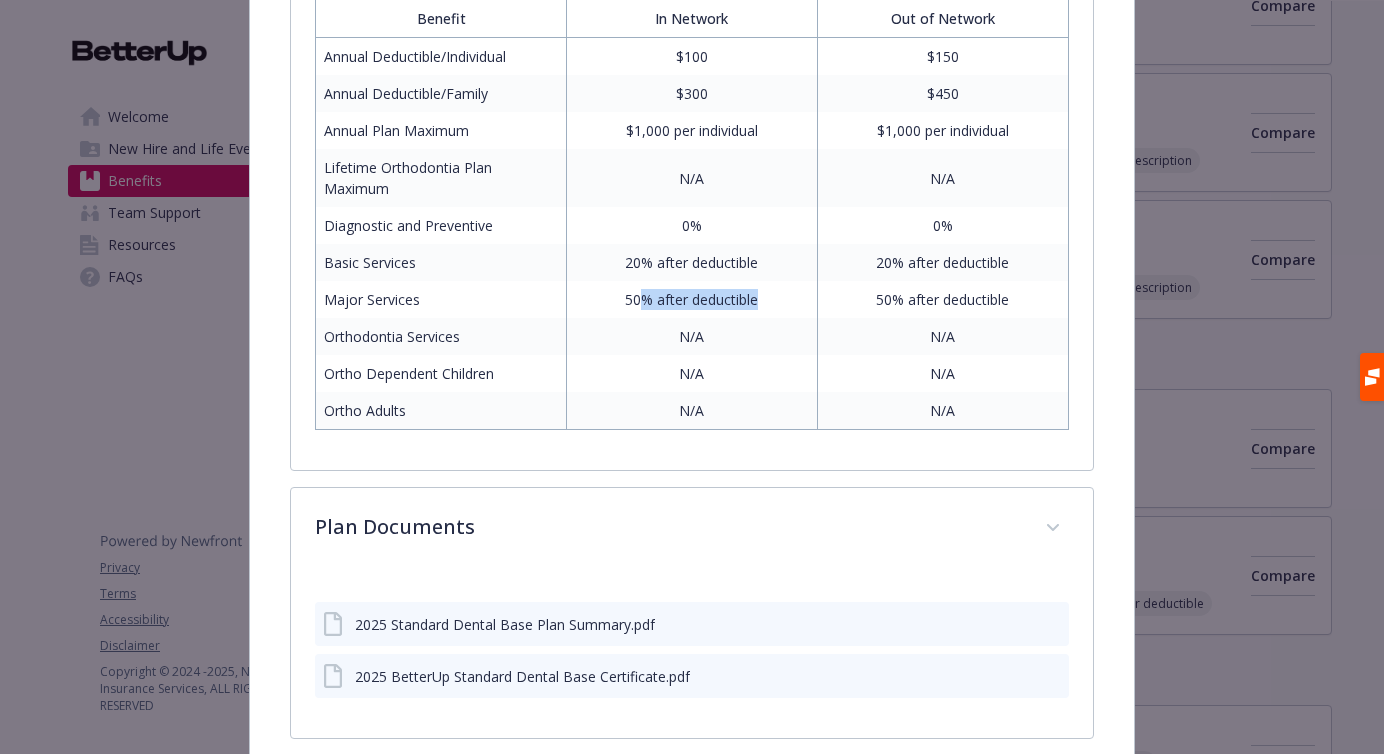 drag, startPoint x: 637, startPoint y: 309, endPoint x: 721, endPoint y: 310, distance: 84.00595 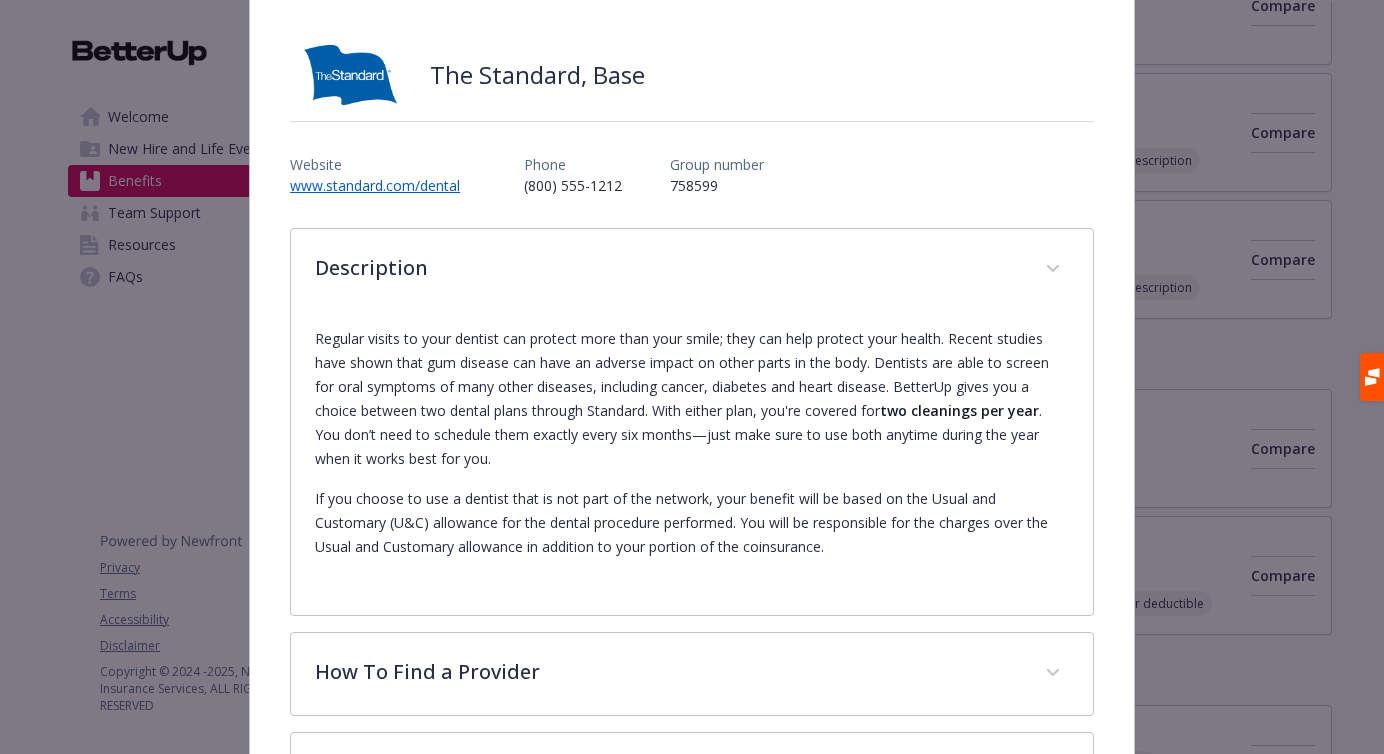 scroll, scrollTop: 0, scrollLeft: 0, axis: both 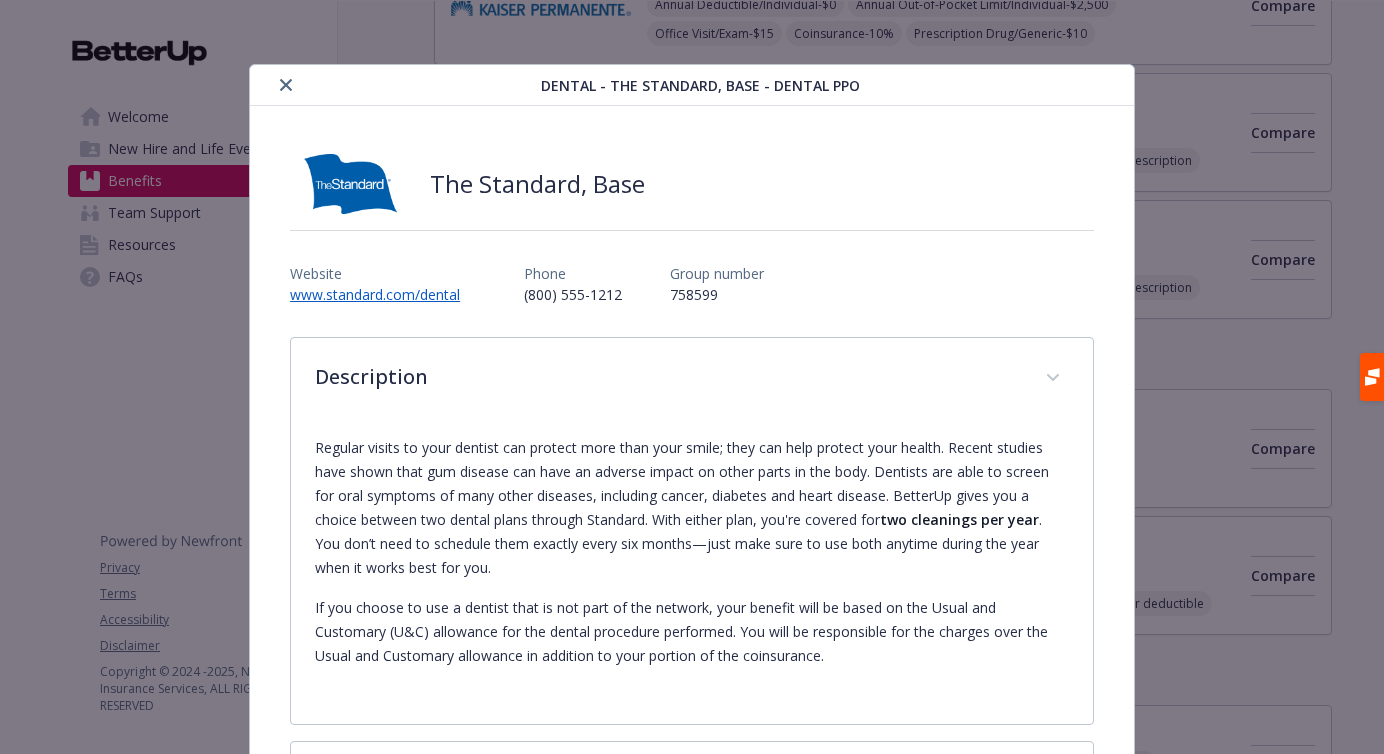 click at bounding box center (286, 85) 